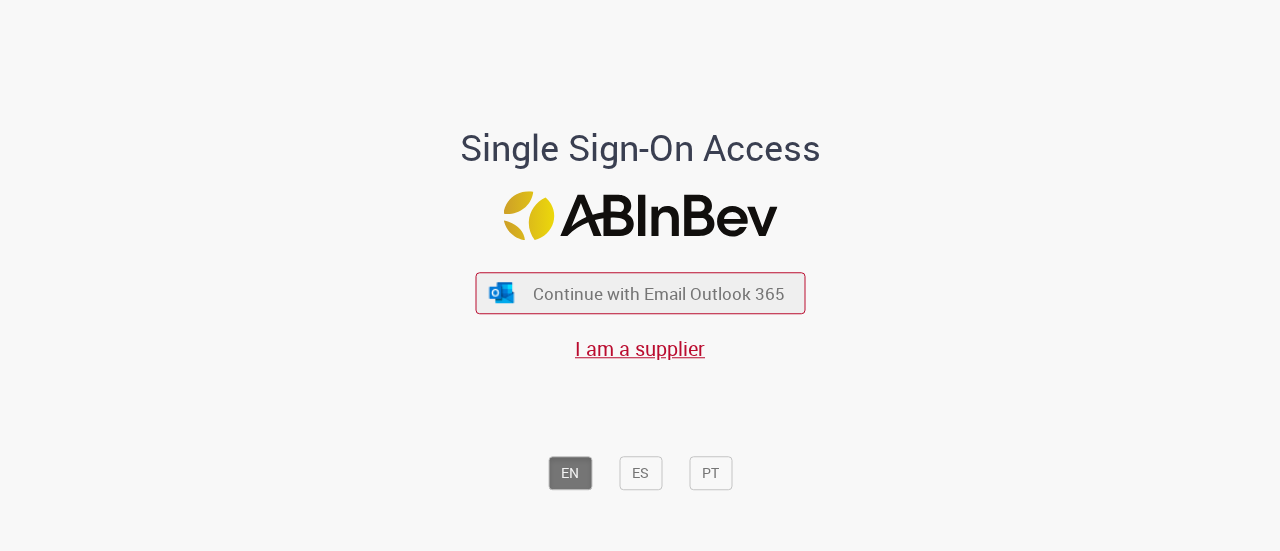 scroll, scrollTop: 0, scrollLeft: 0, axis: both 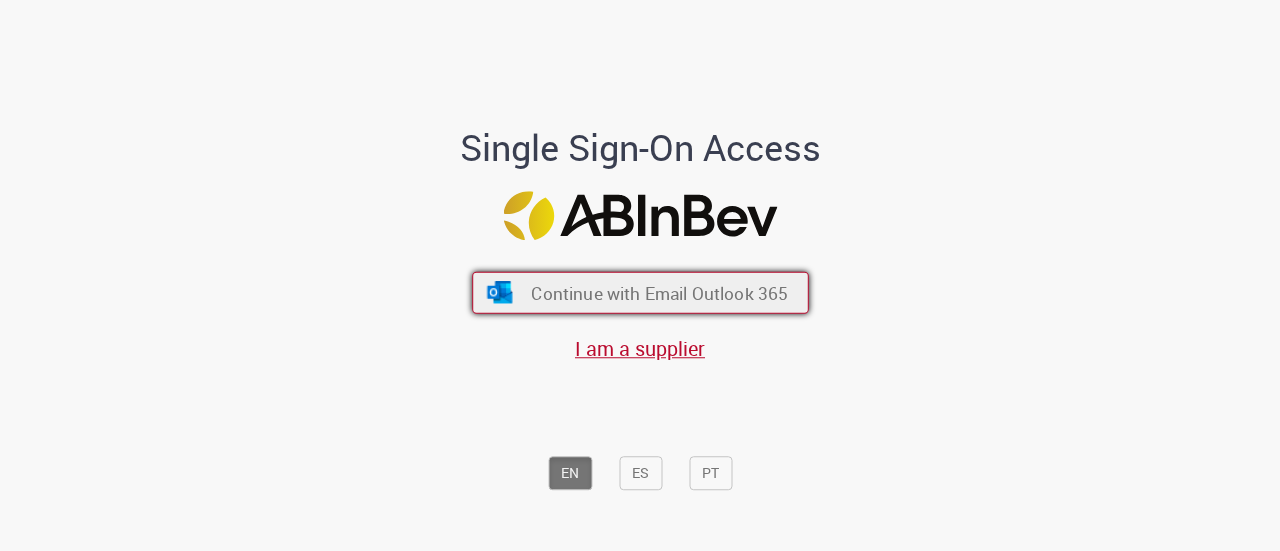 click on "Continue with Email Outlook 365" at bounding box center [640, 293] 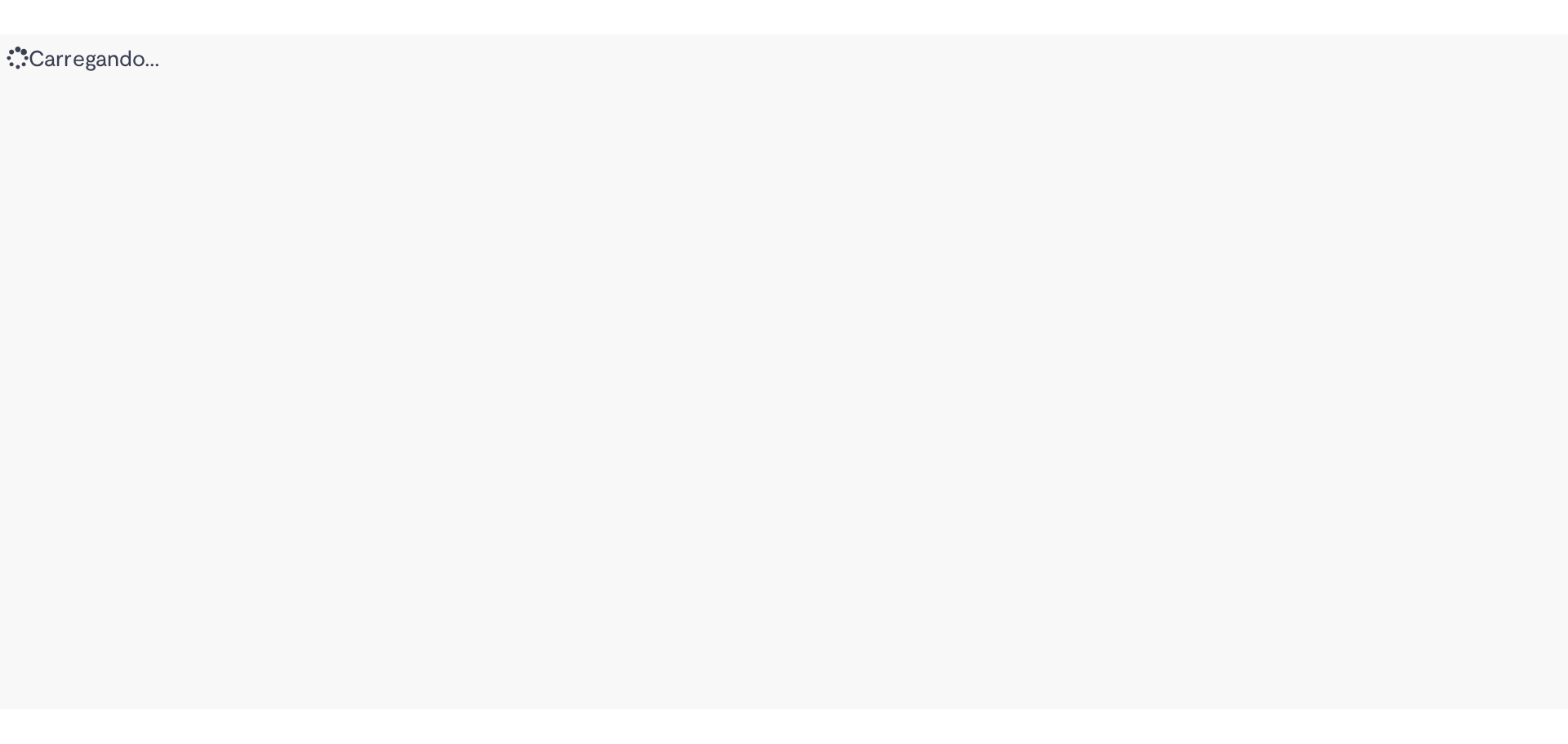 scroll, scrollTop: 0, scrollLeft: 0, axis: both 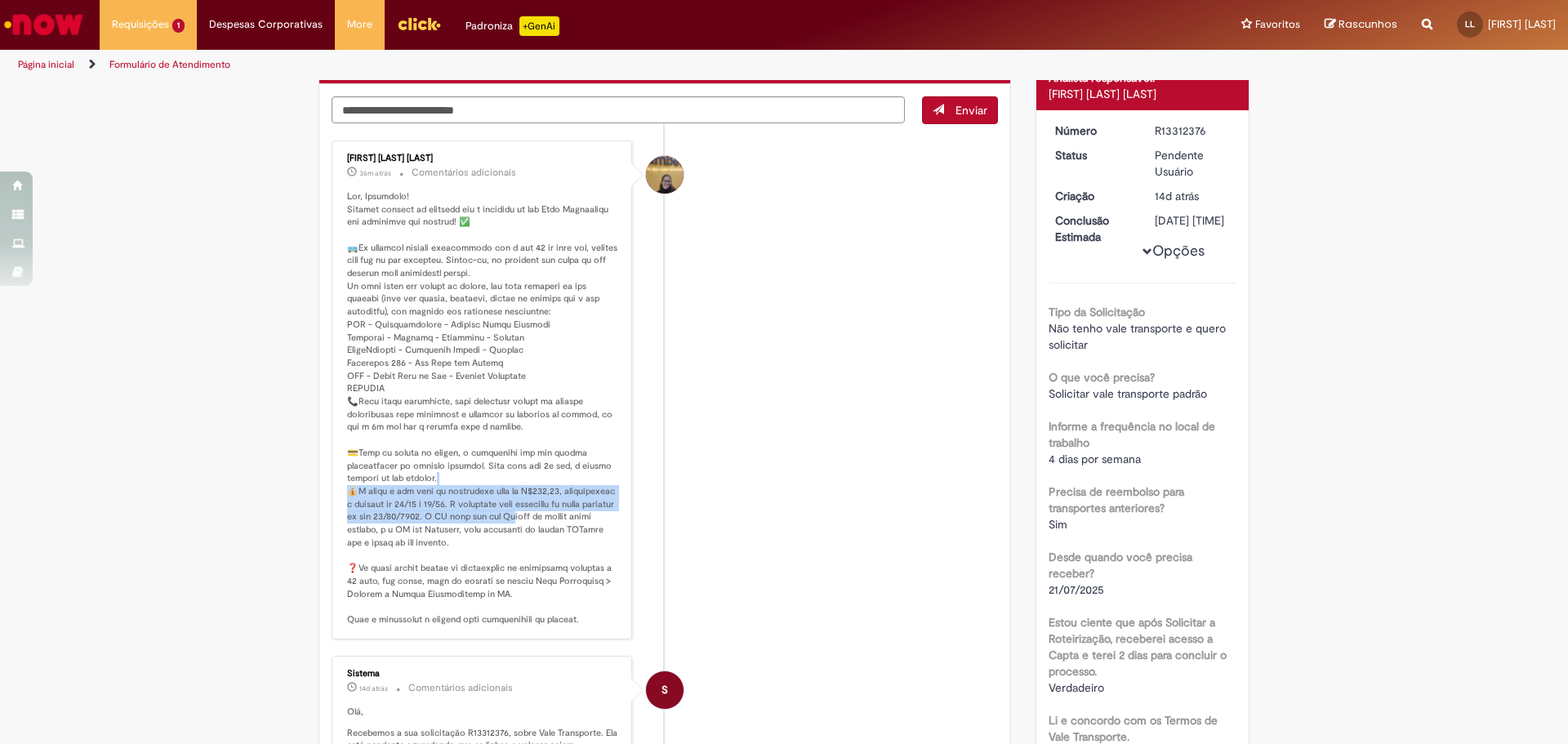 drag, startPoint x: 521, startPoint y: 483, endPoint x: 549, endPoint y: 514, distance: 41.773197 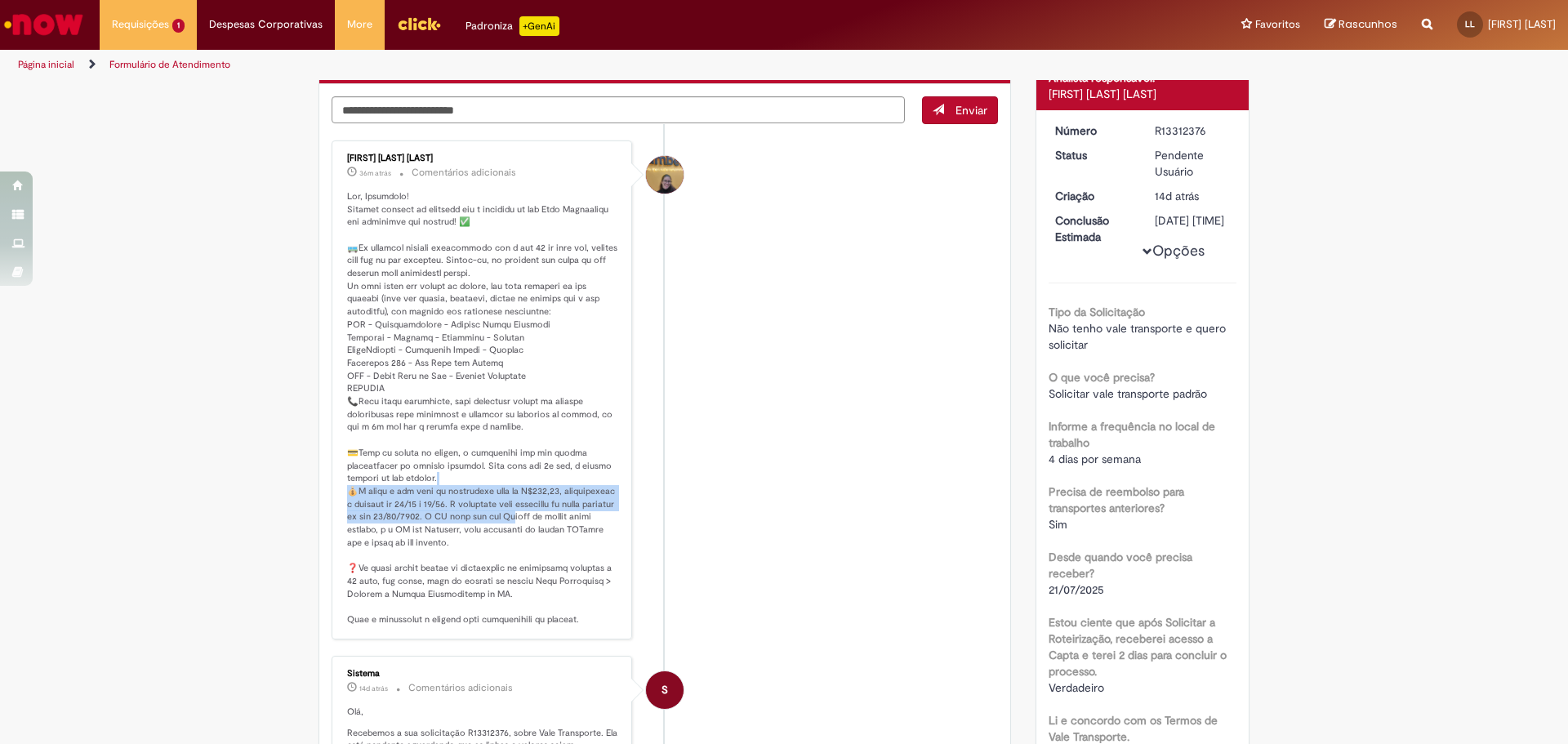 click at bounding box center (483, 408) 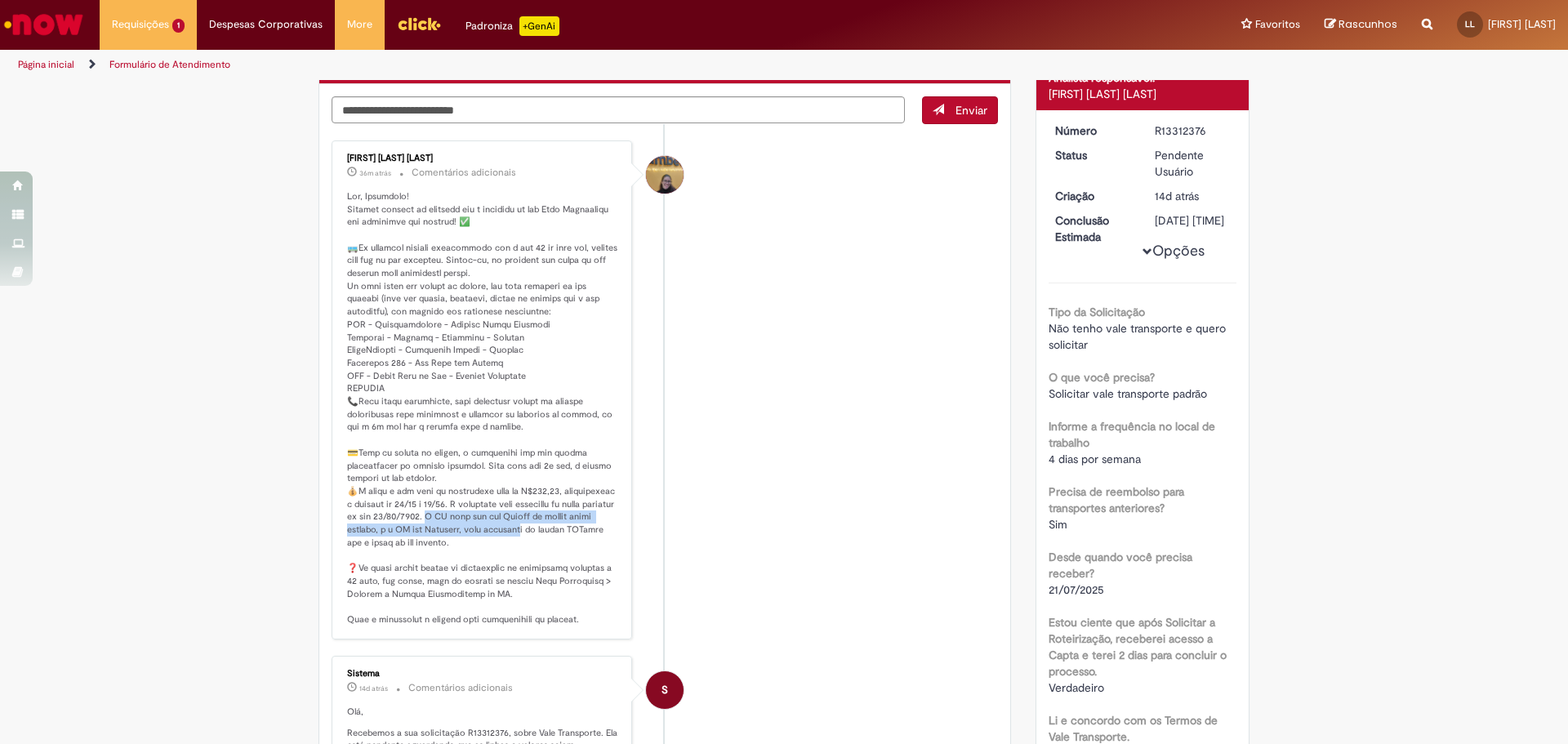 drag, startPoint x: 457, startPoint y: 515, endPoint x: 541, endPoint y: 528, distance: 85 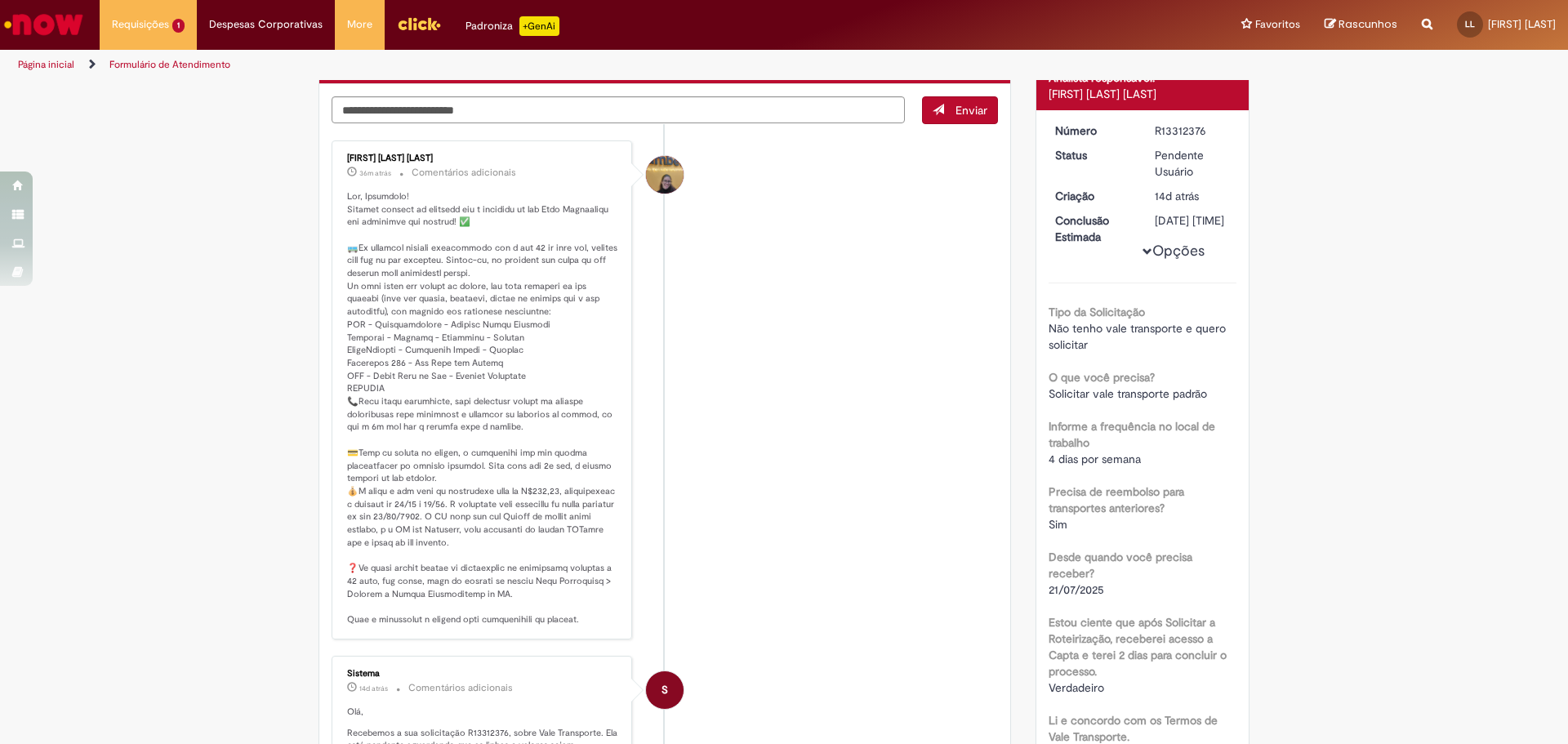 click at bounding box center [483, 408] 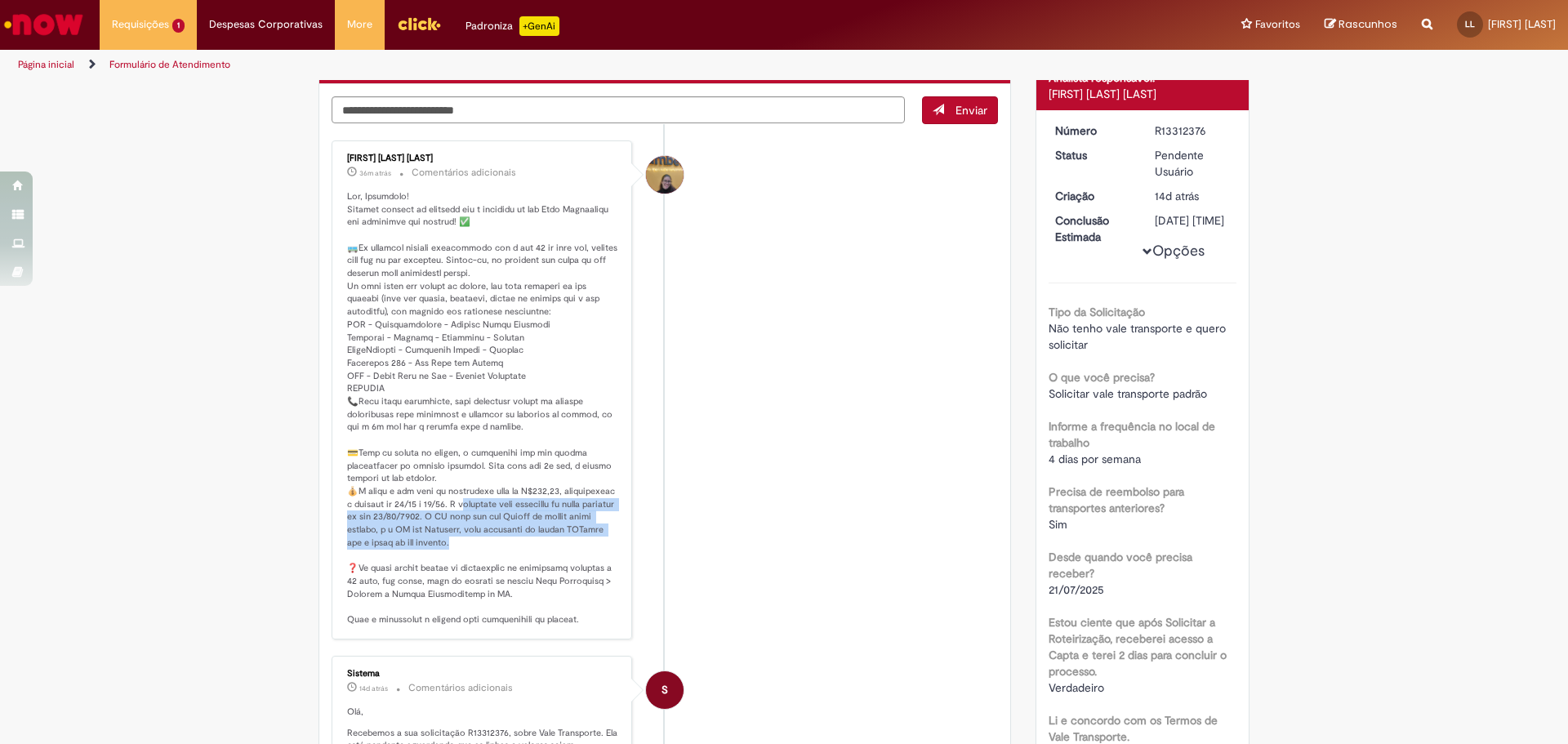 drag, startPoint x: 488, startPoint y: 542, endPoint x: 470, endPoint y: 508, distance: 38.47077 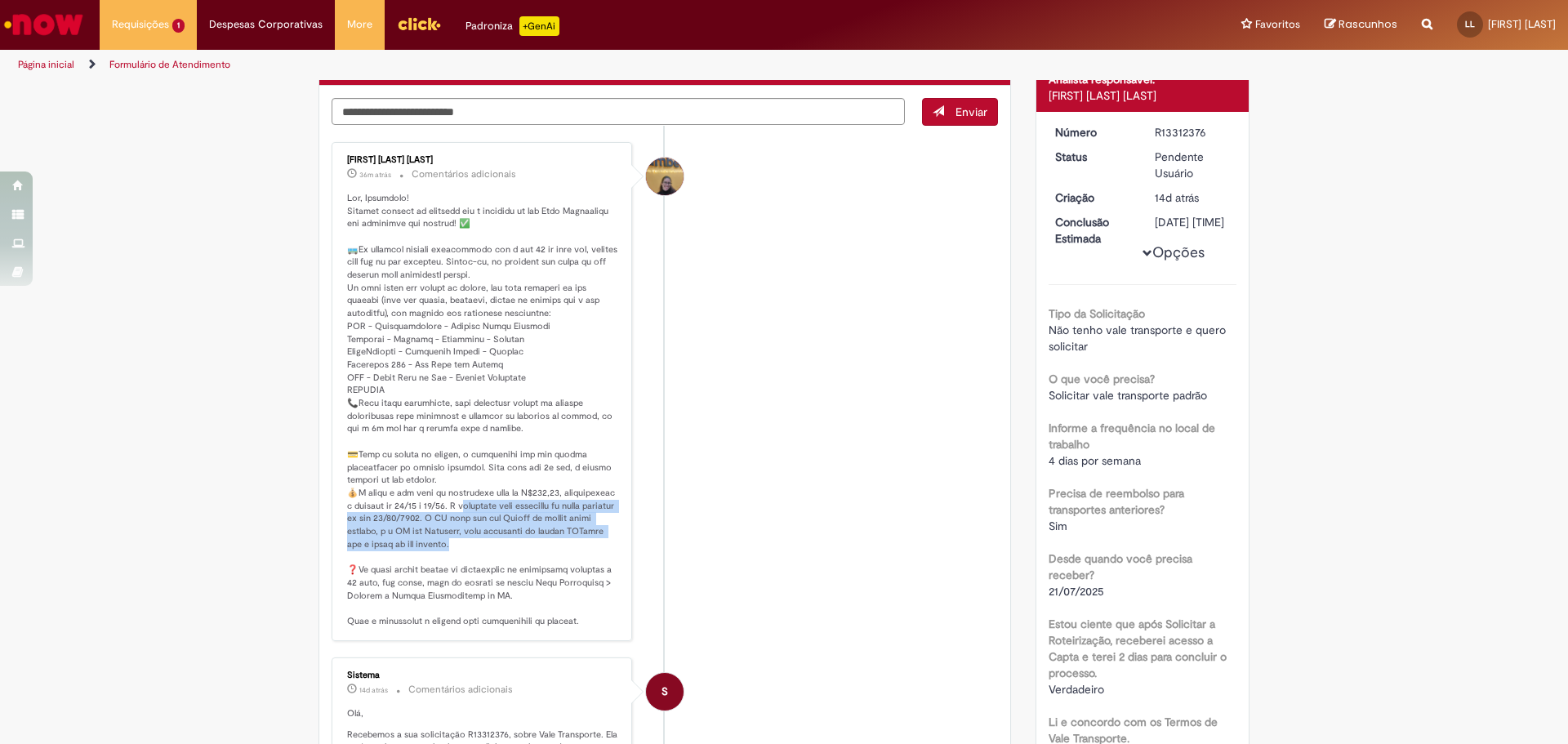 scroll, scrollTop: 163, scrollLeft: 0, axis: vertical 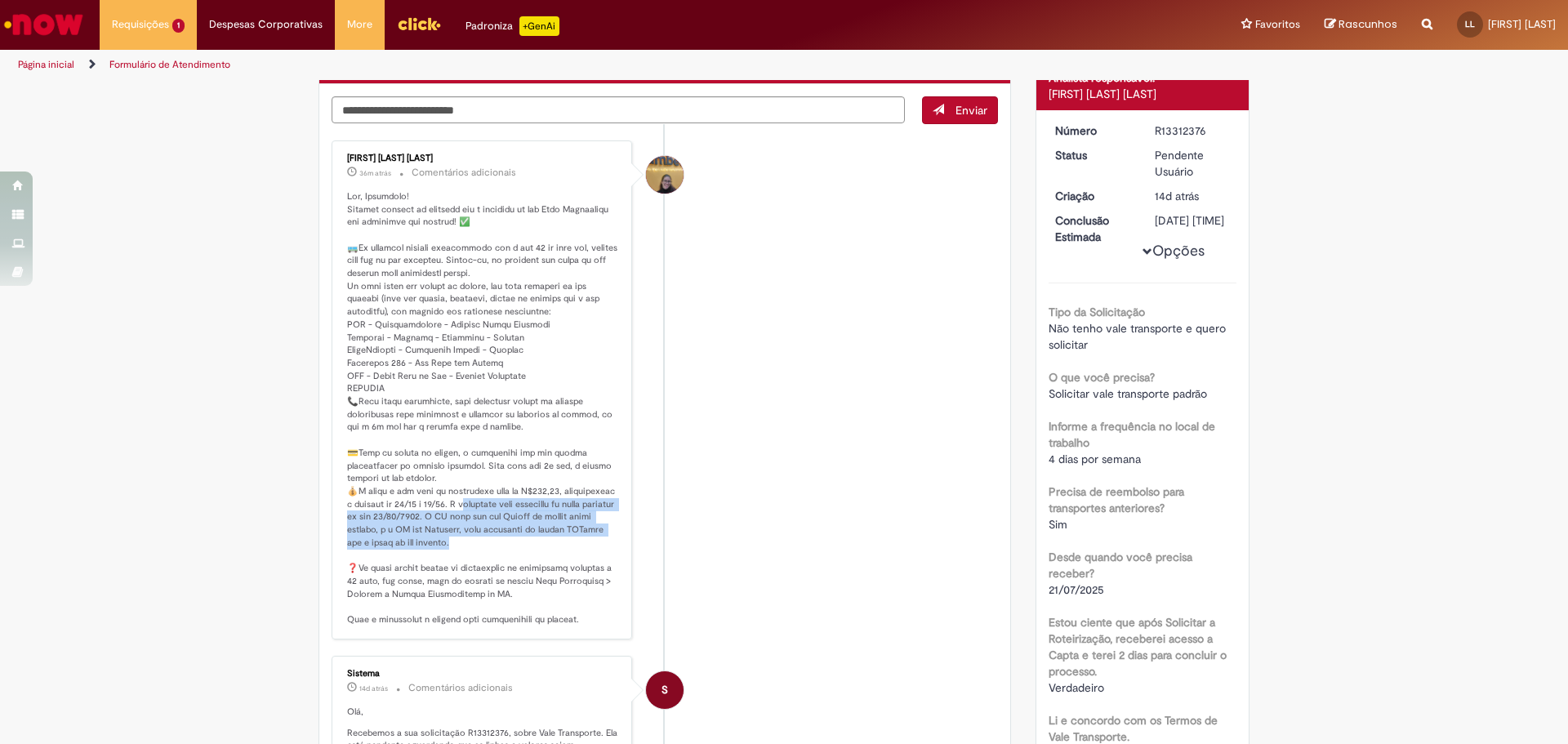 click at bounding box center (483, 408) 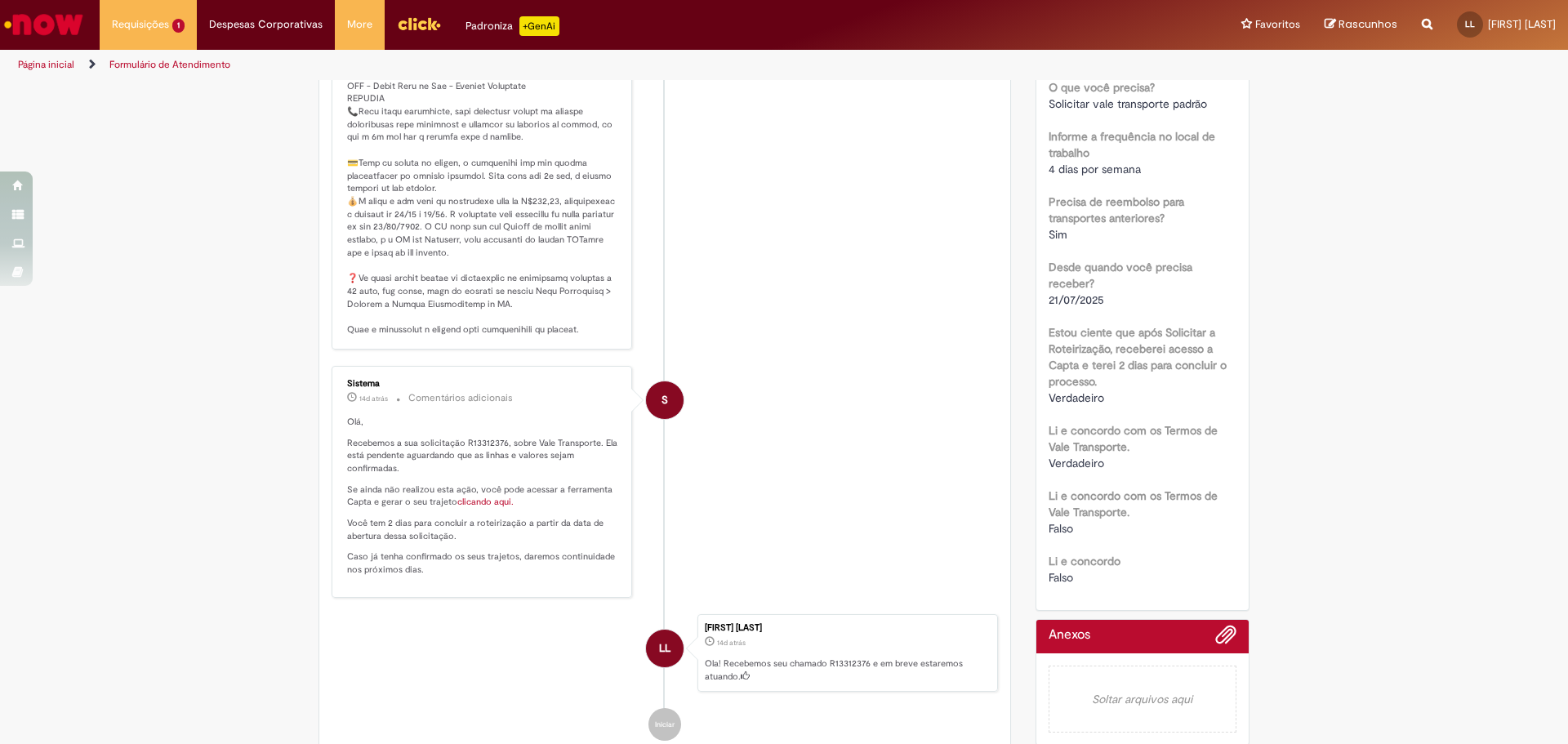 scroll, scrollTop: 490, scrollLeft: 0, axis: vertical 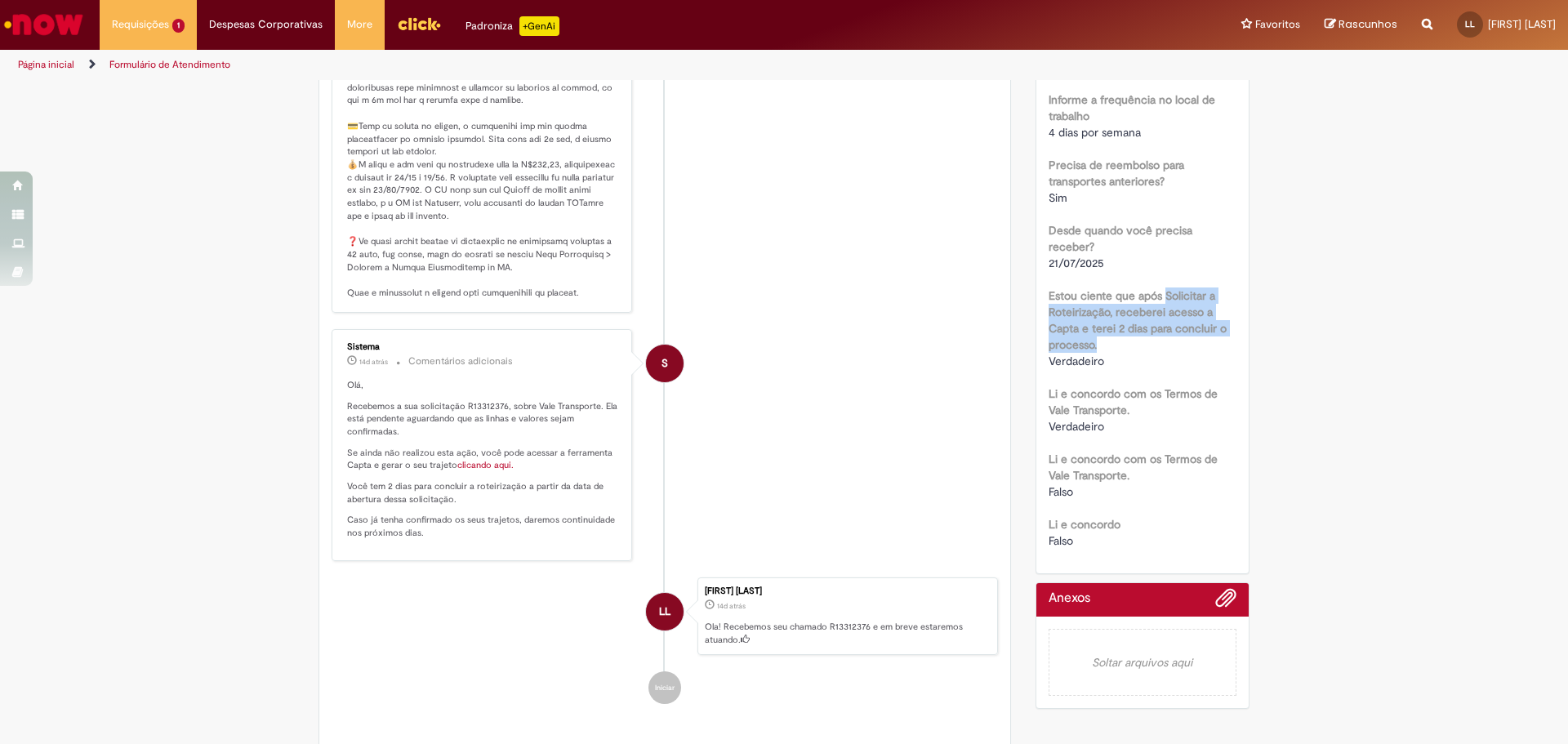 drag, startPoint x: 1161, startPoint y: 325, endPoint x: 1195, endPoint y: 375, distance: 60.4649 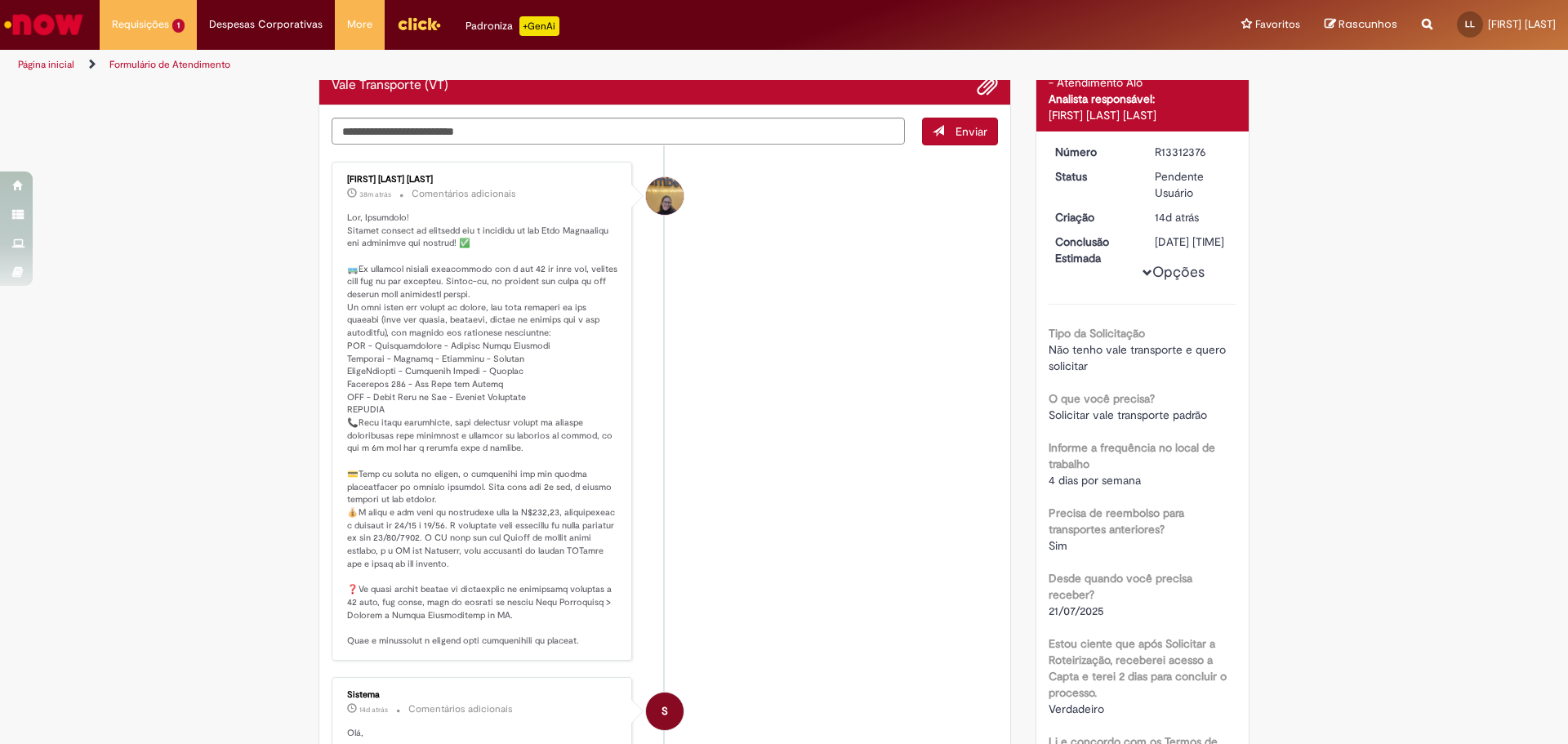 scroll, scrollTop: 82, scrollLeft: 0, axis: vertical 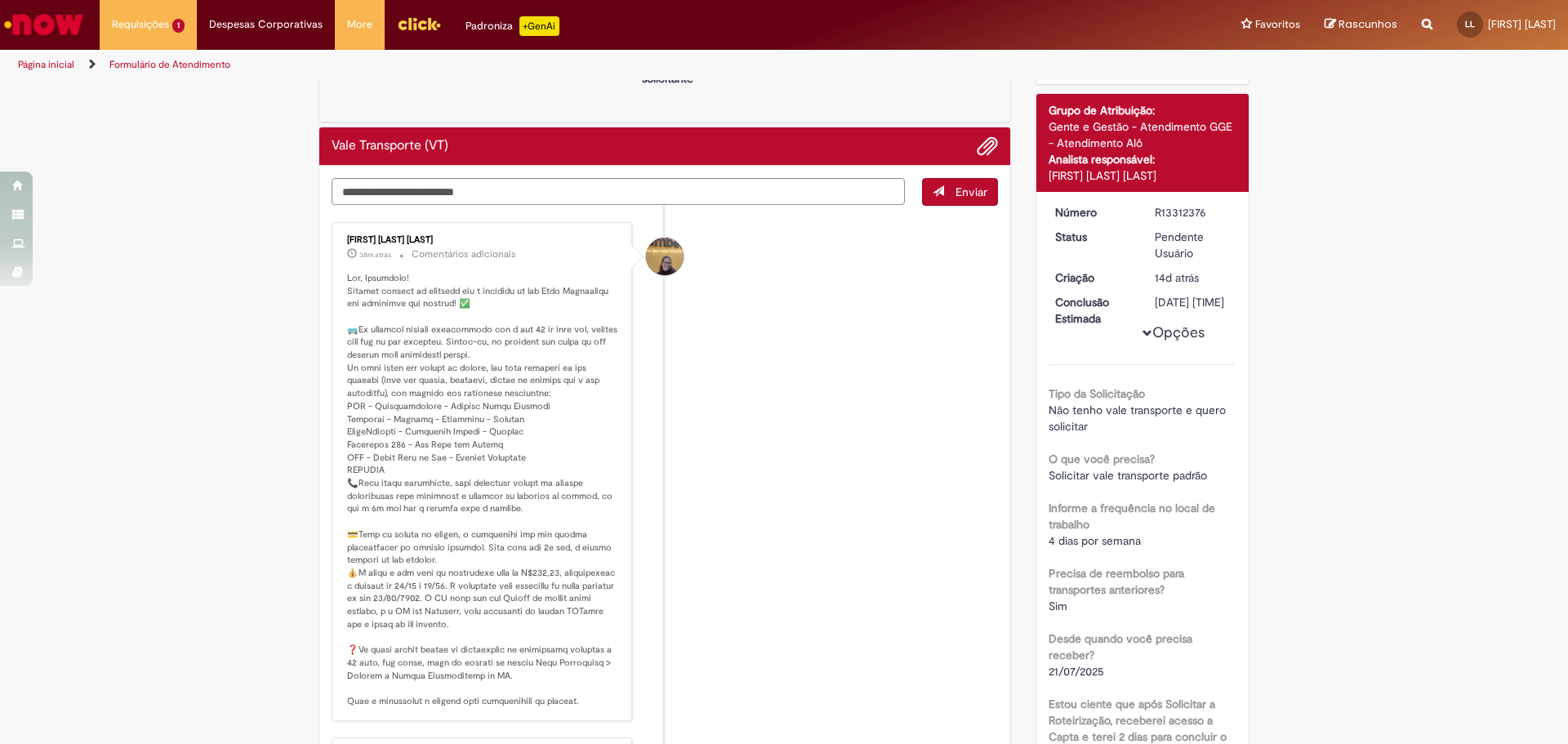 click on "Vale Transporte (VT)" at bounding box center (390, 146) 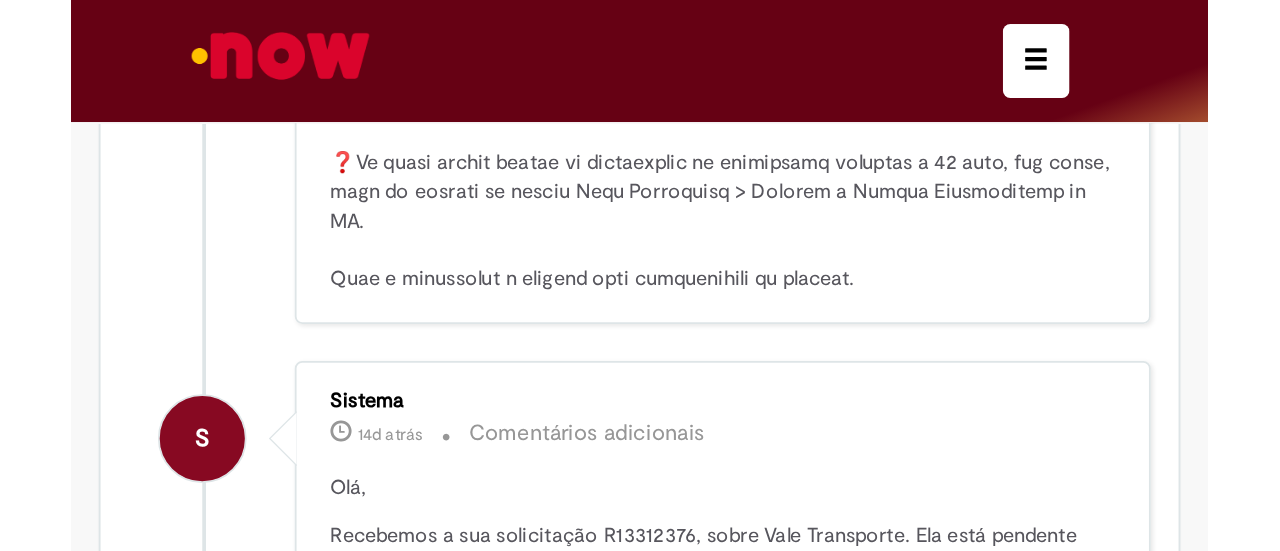 scroll, scrollTop: 700, scrollLeft: 0, axis: vertical 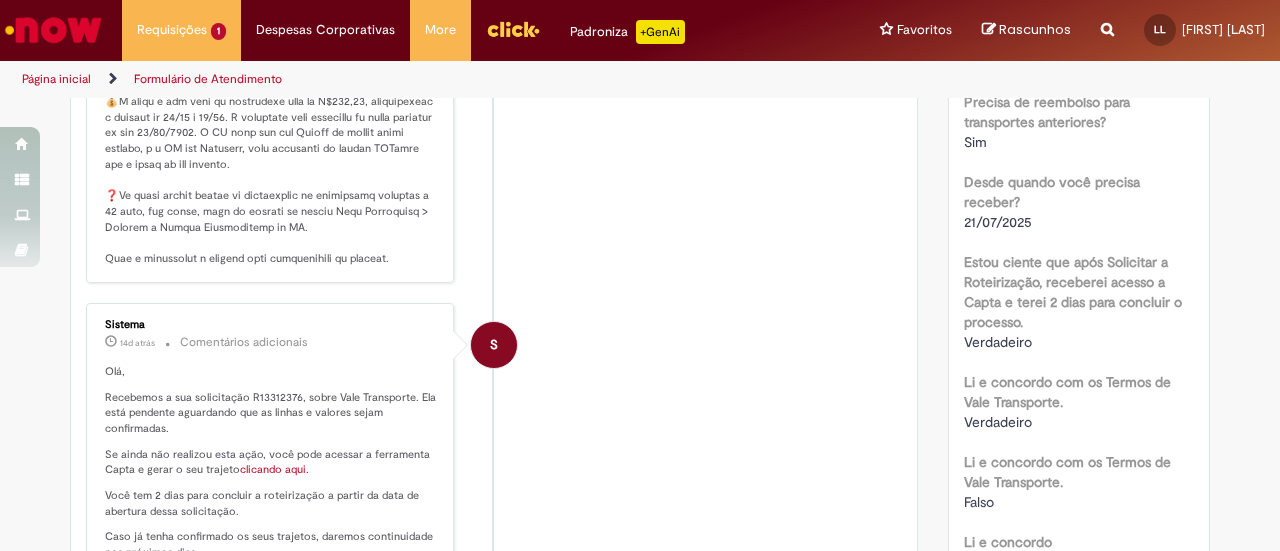 click on "Página inicial" at bounding box center (56, 79) 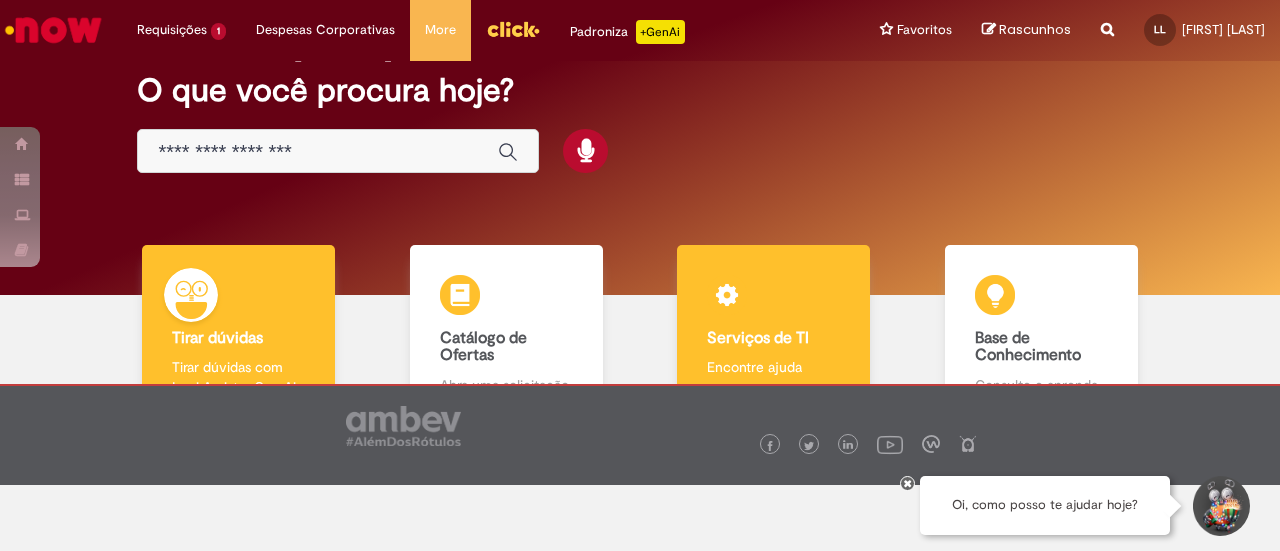 scroll, scrollTop: 0, scrollLeft: 0, axis: both 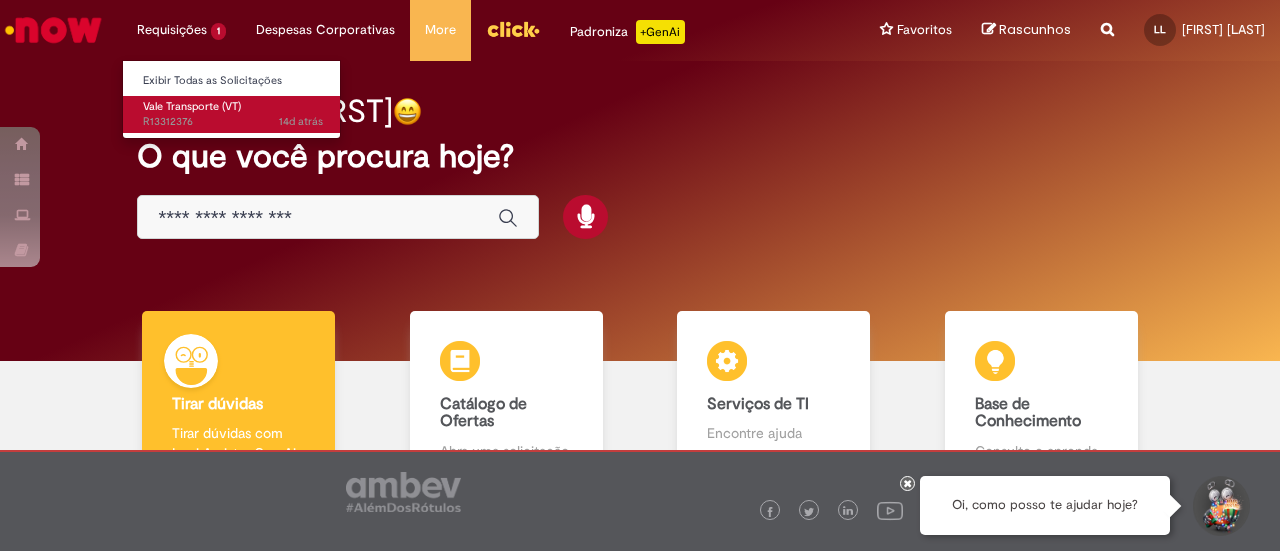 click on "14d atrás 14 dias atrás  R13312376" at bounding box center [233, 122] 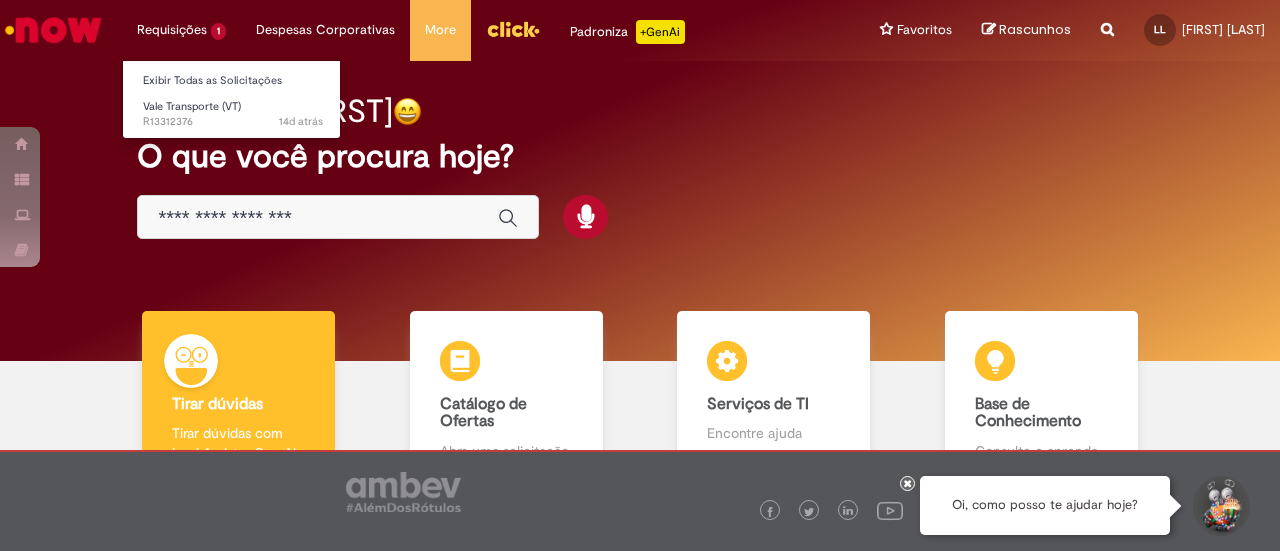 click on "Vale Transporte (VT)
14d atrás 14 dias atrás  R13312376" at bounding box center [233, 112] 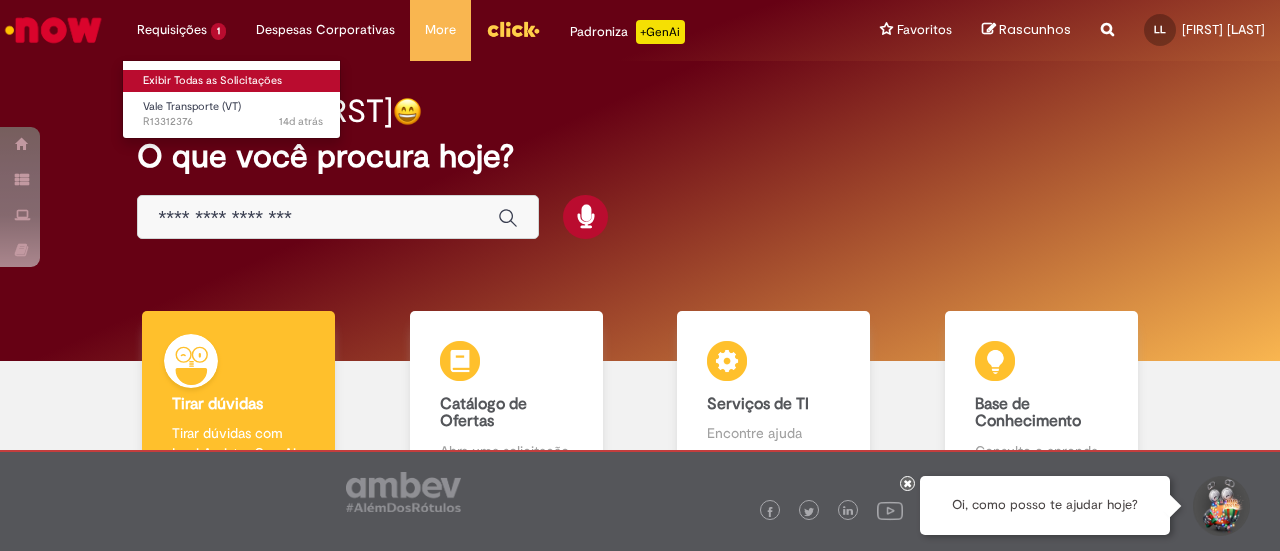 click on "Exibir Todas as Solicitações" at bounding box center (233, 81) 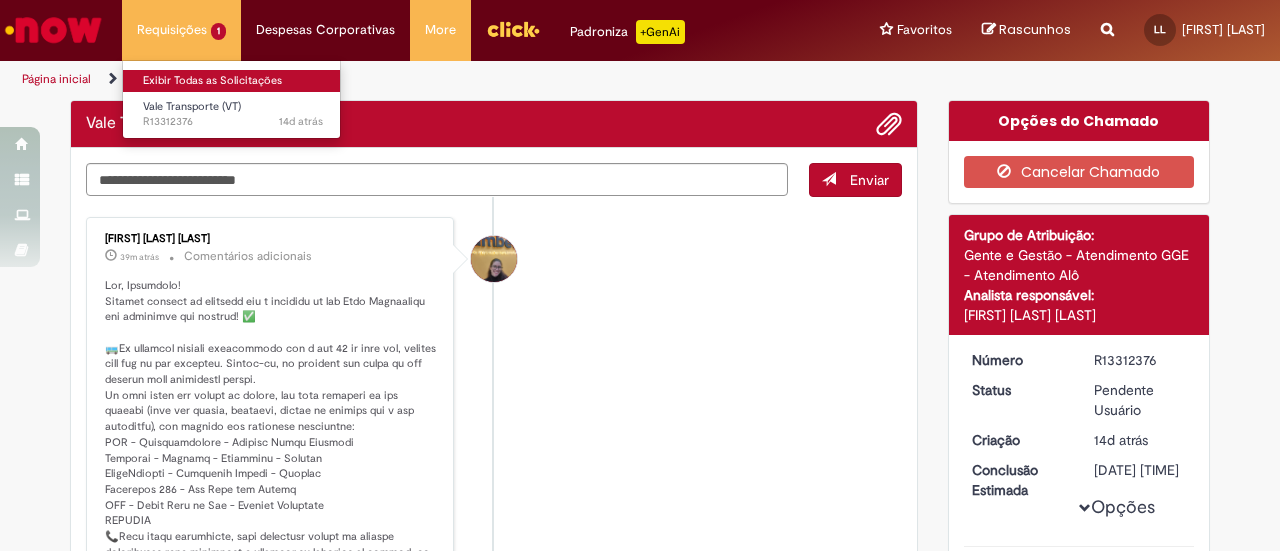 click on "Exibir Todas as Solicitações" at bounding box center (233, 81) 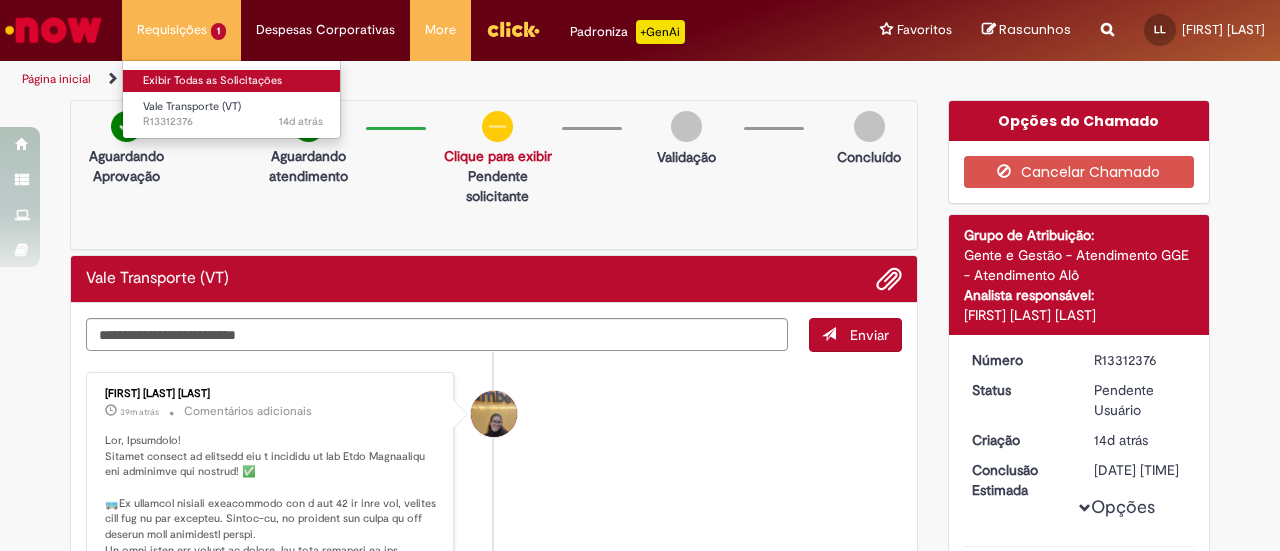 click on "Exibir Todas as Solicitações" at bounding box center (233, 81) 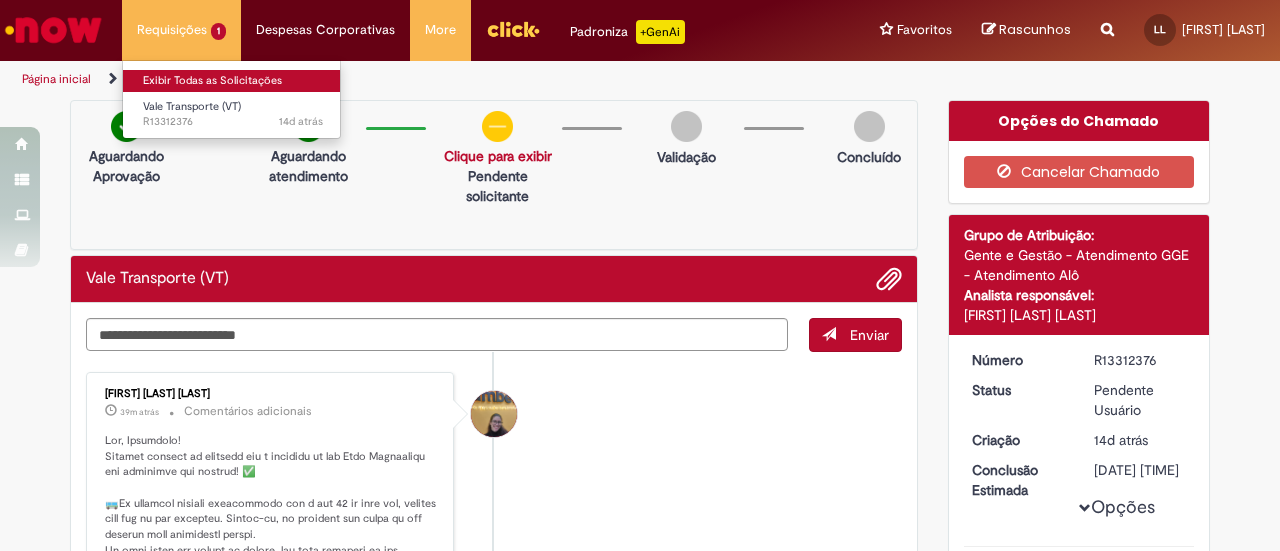click on "Exibir Todas as Solicitações" at bounding box center [233, 81] 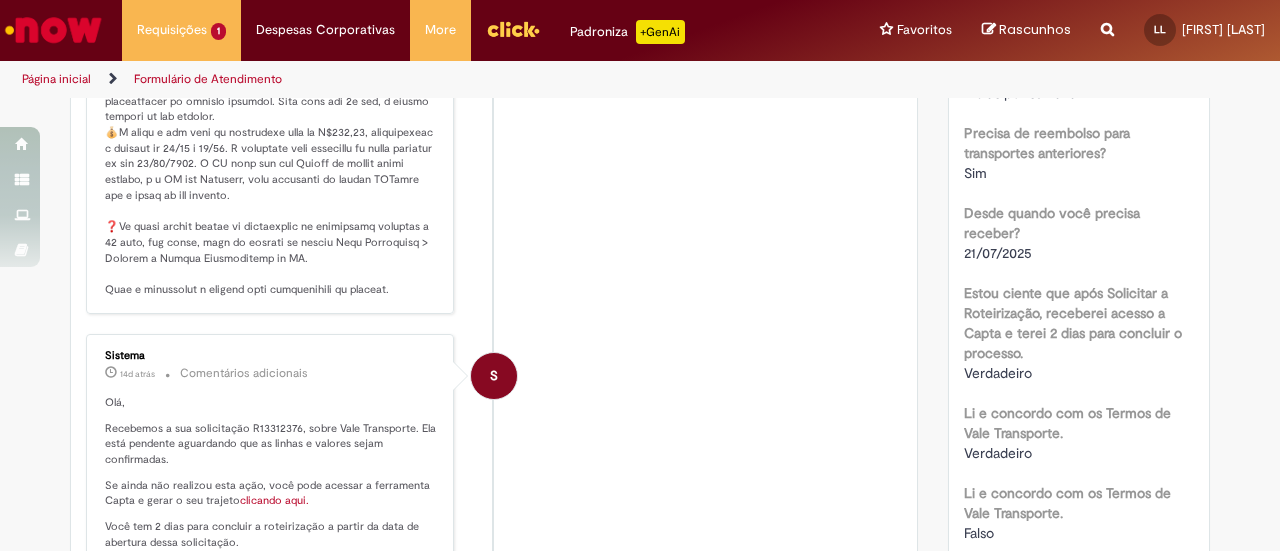 scroll, scrollTop: 700, scrollLeft: 0, axis: vertical 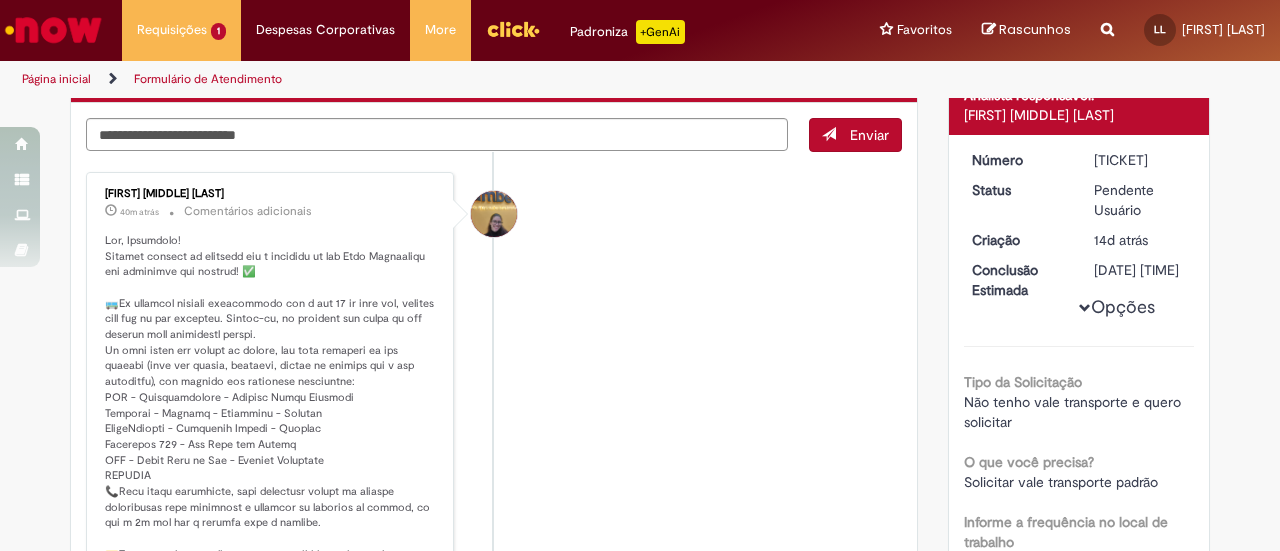 drag, startPoint x: 1136, startPoint y: 223, endPoint x: 1080, endPoint y: 205, distance: 58.821766 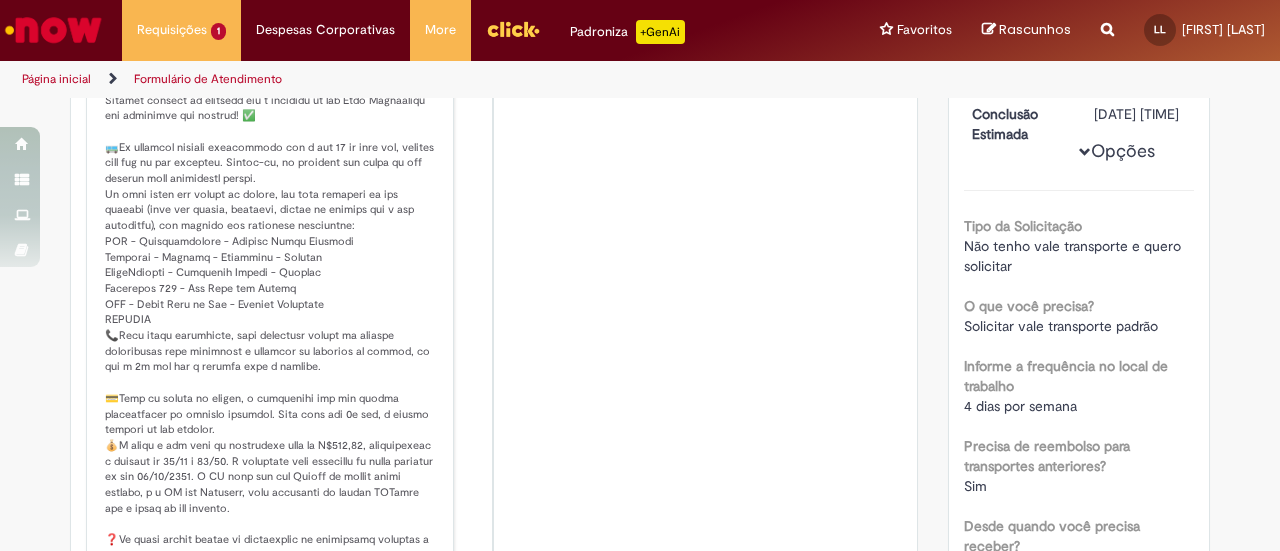 scroll, scrollTop: 400, scrollLeft: 0, axis: vertical 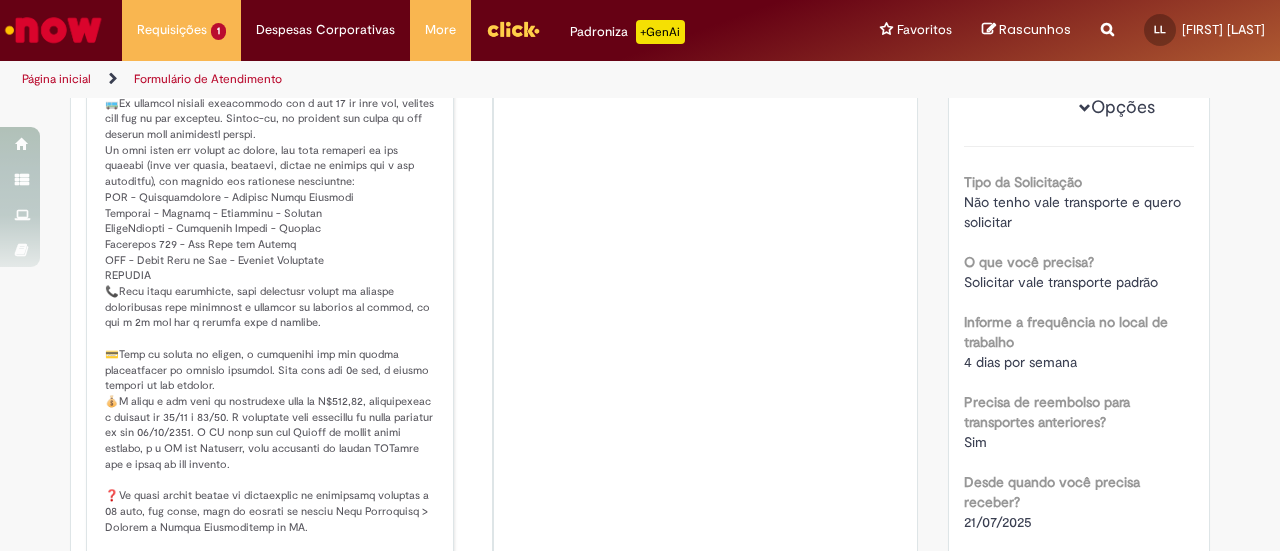 click at bounding box center (271, 300) 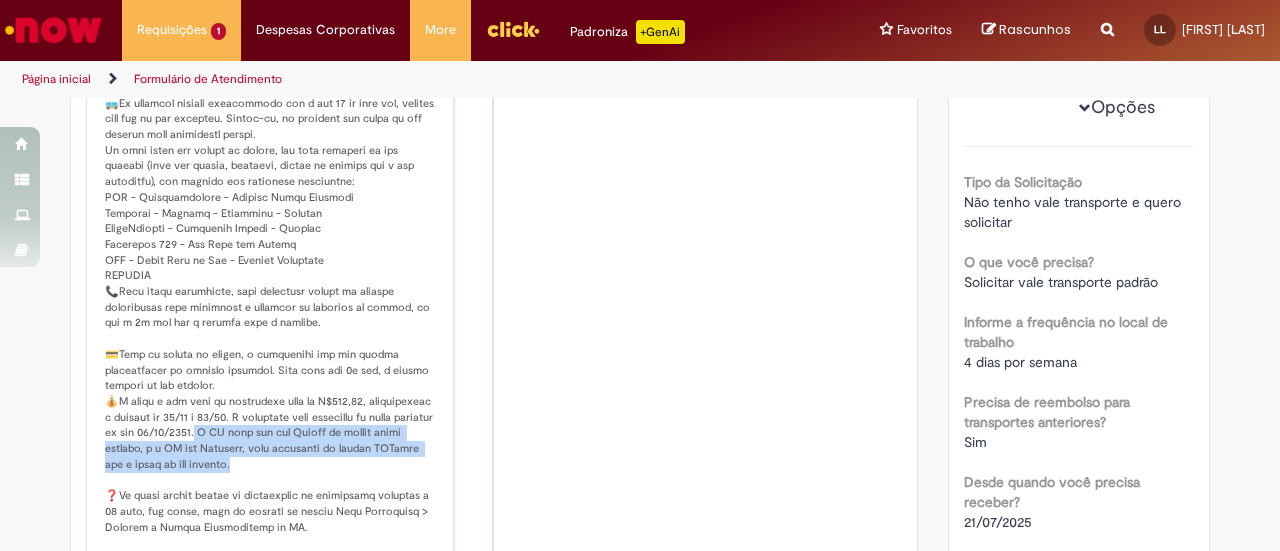 drag, startPoint x: 235, startPoint y: 428, endPoint x: 431, endPoint y: 457, distance: 198.13379 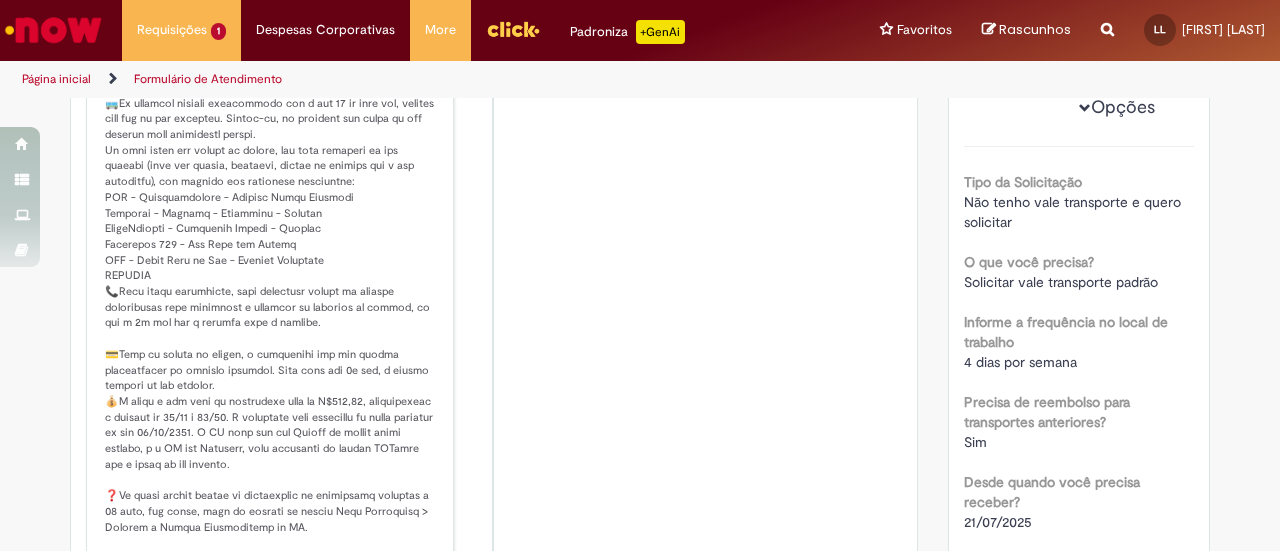 click at bounding box center [271, 300] 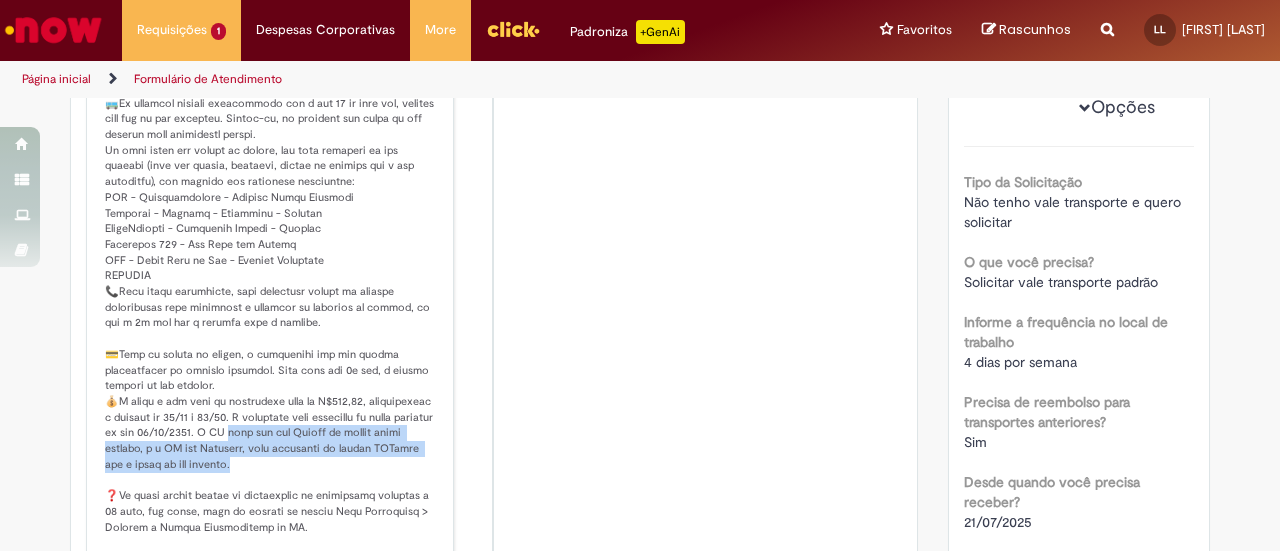 drag, startPoint x: 269, startPoint y: 431, endPoint x: 282, endPoint y: 464, distance: 35.468296 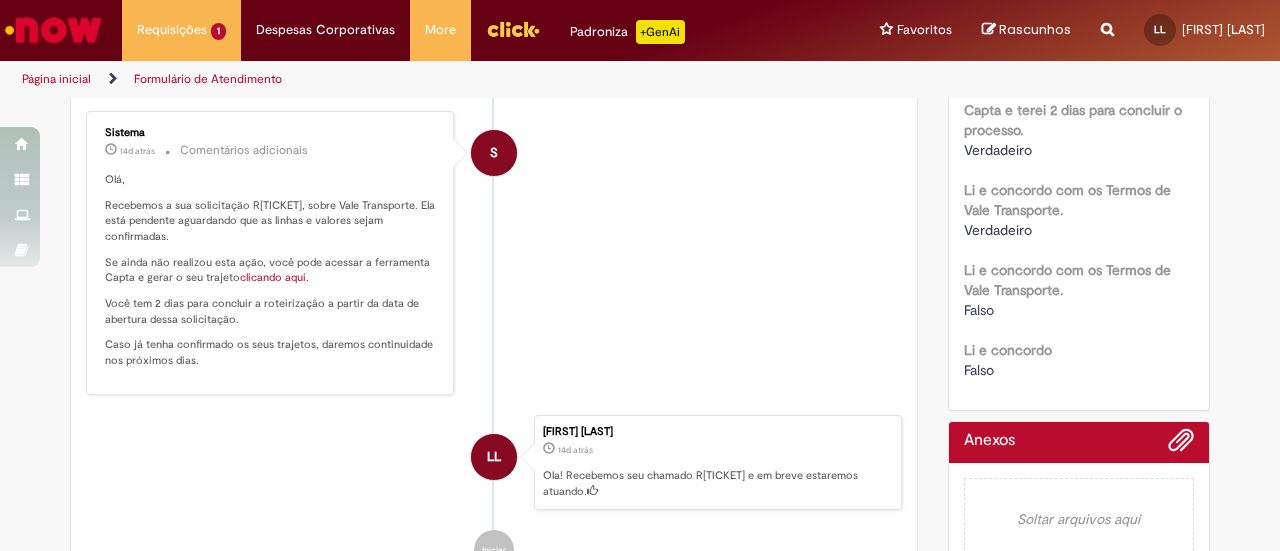 scroll, scrollTop: 1000, scrollLeft: 0, axis: vertical 